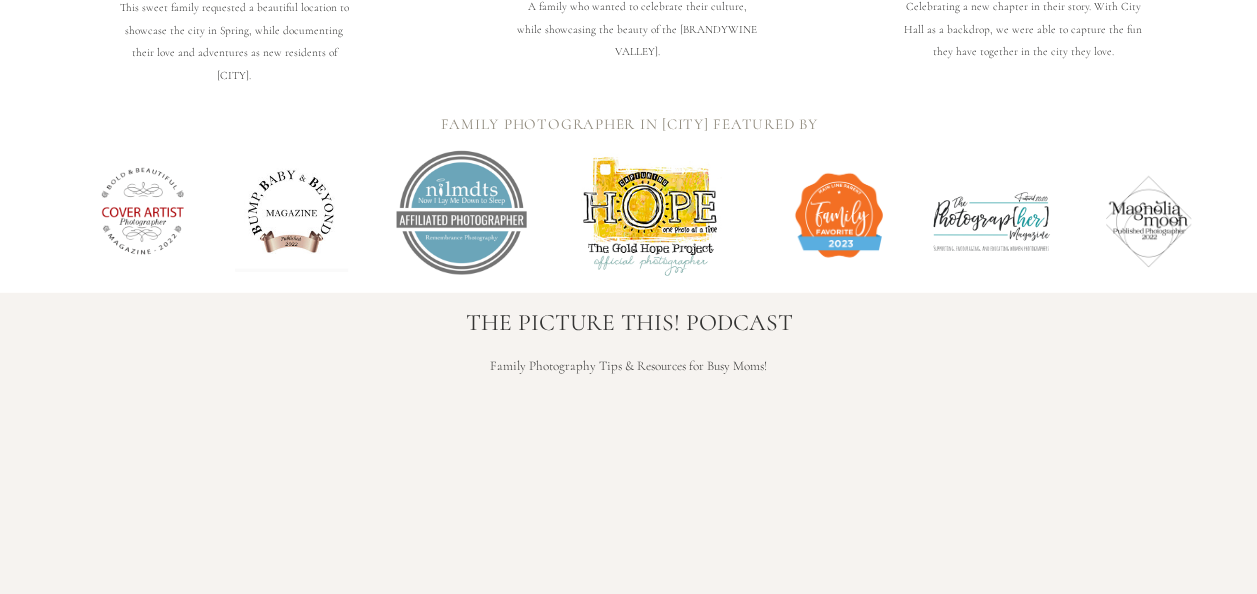 scroll, scrollTop: 2700, scrollLeft: 0, axis: vertical 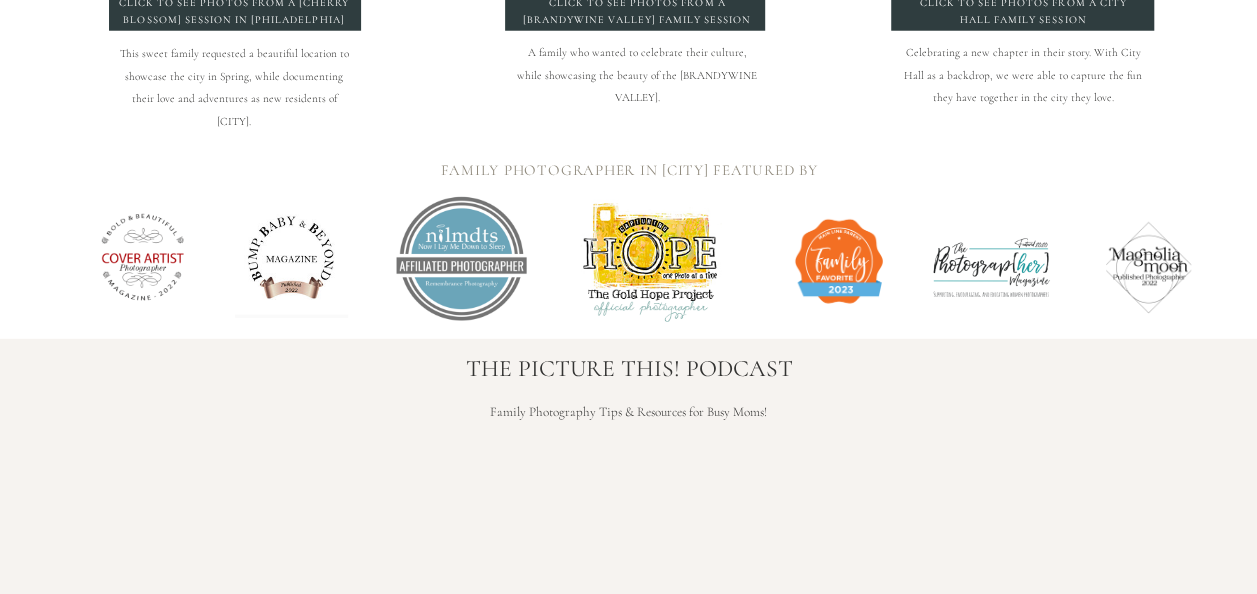 drag, startPoint x: 588, startPoint y: 176, endPoint x: 871, endPoint y: 162, distance: 283.34607 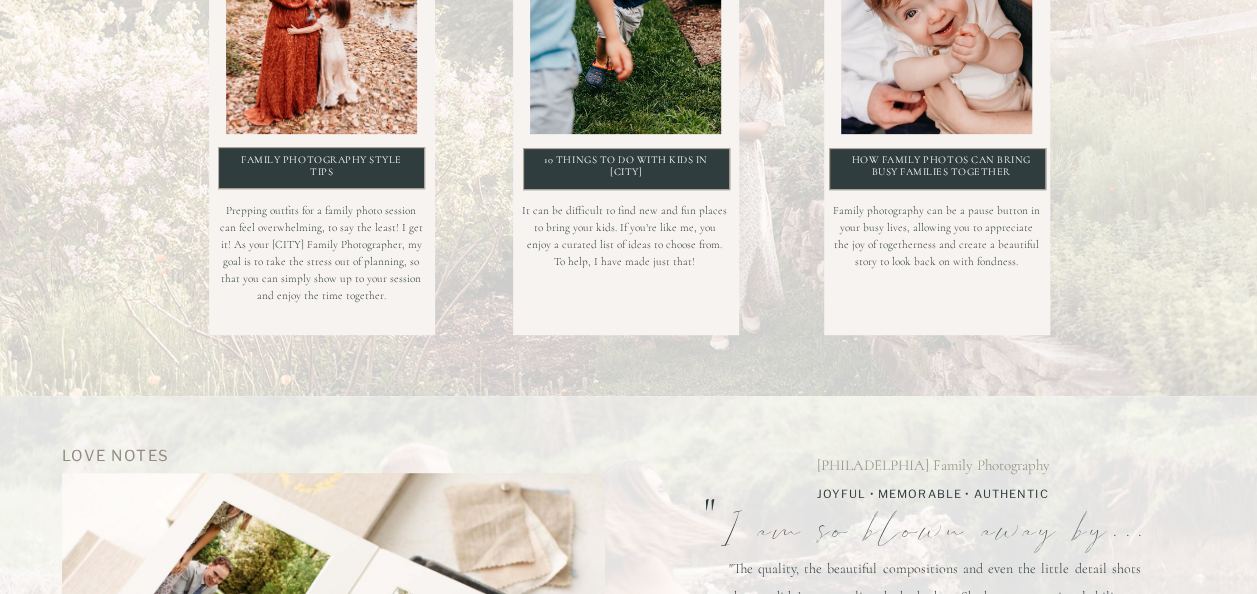 scroll, scrollTop: 4200, scrollLeft: 0, axis: vertical 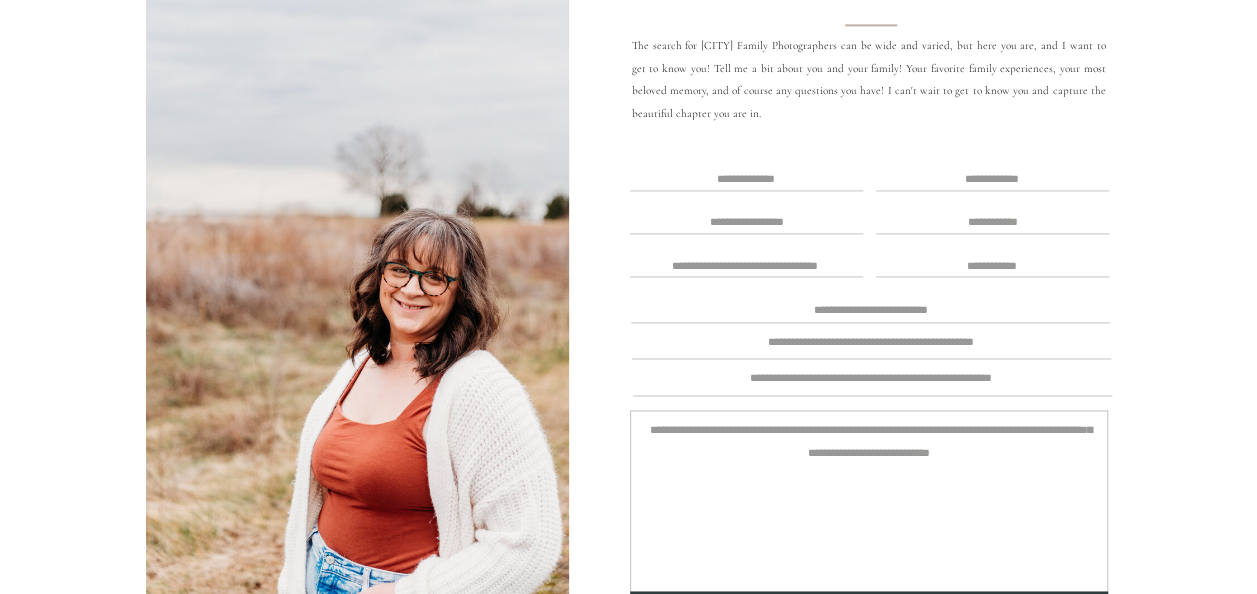 click at bounding box center [746, 180] 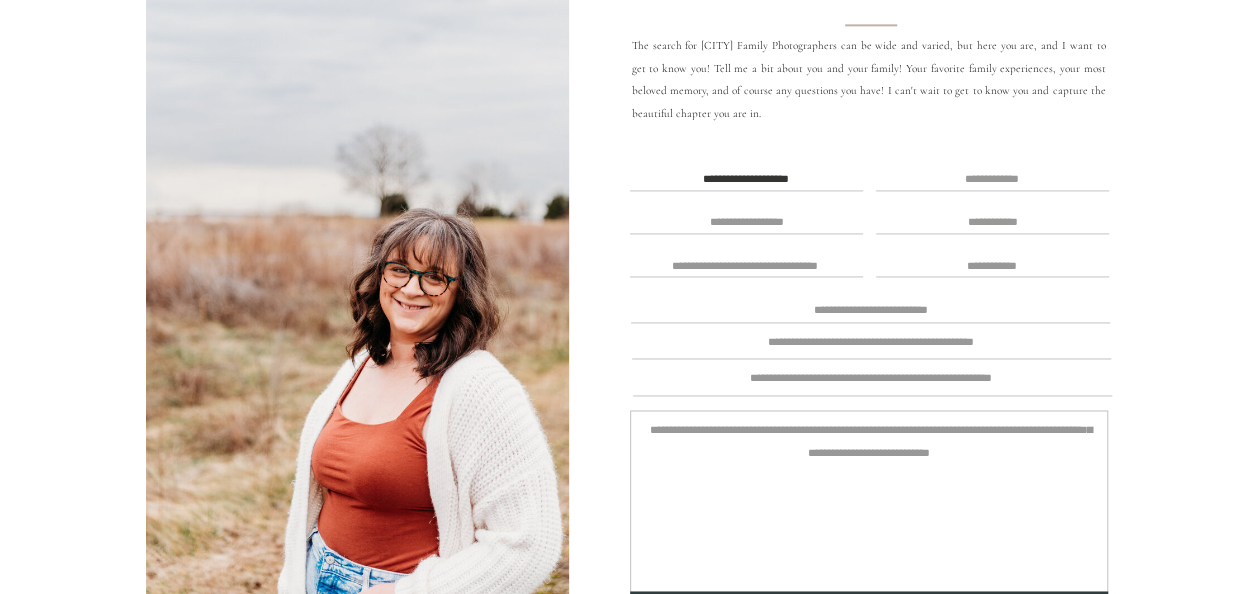 type on "**********" 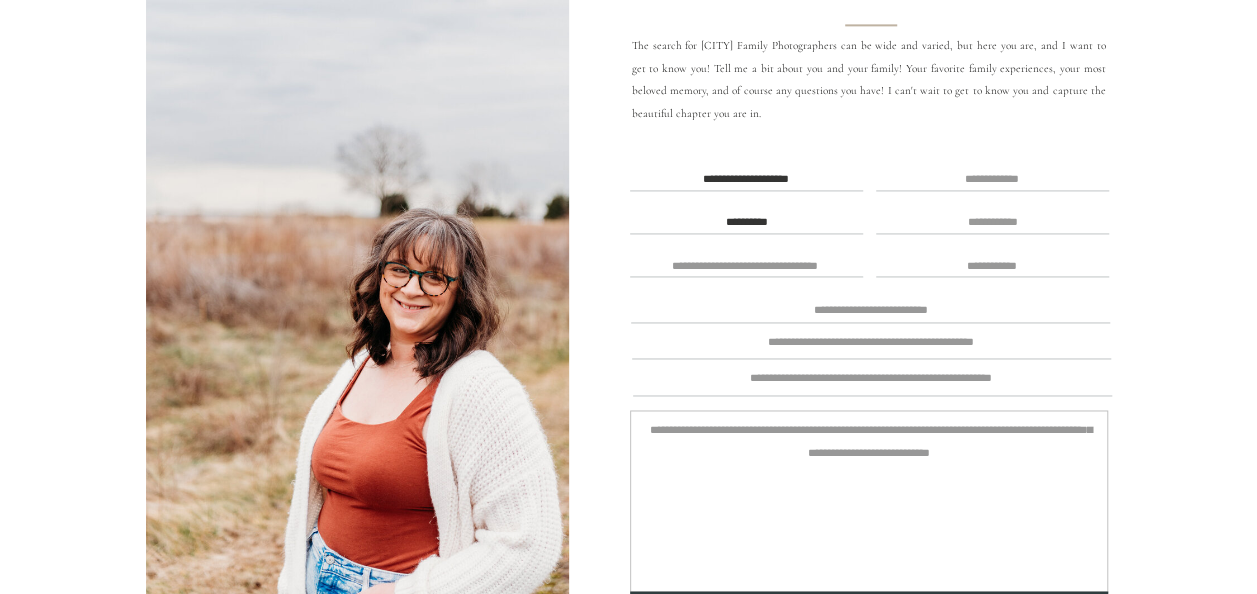 type on "**********" 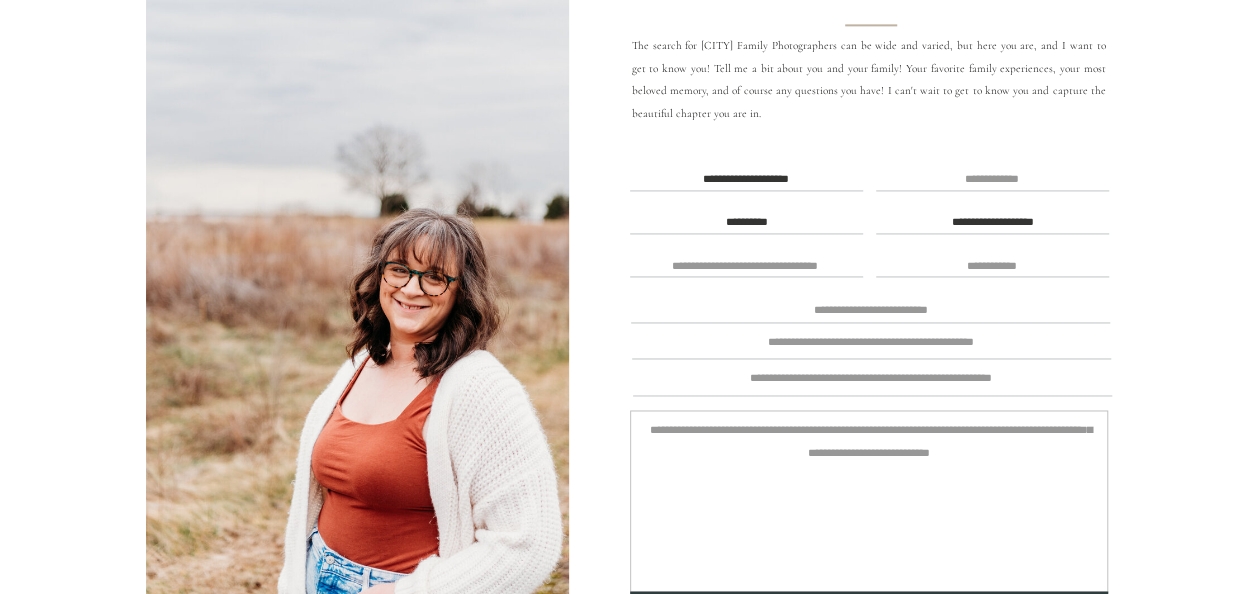 type on "**********" 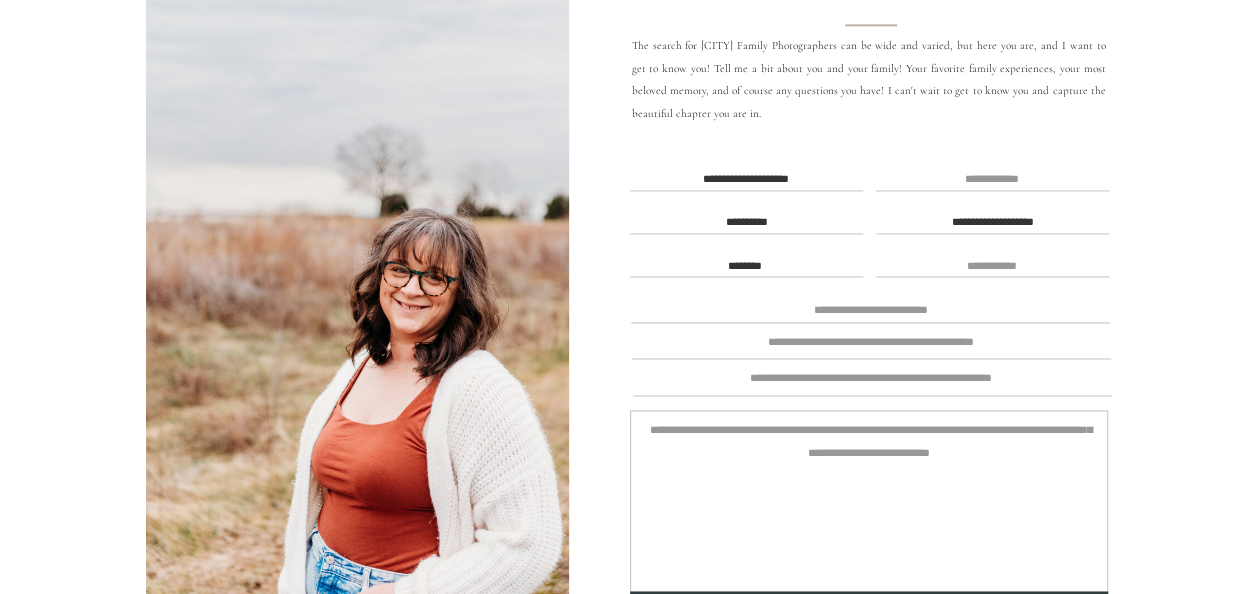 type on "********" 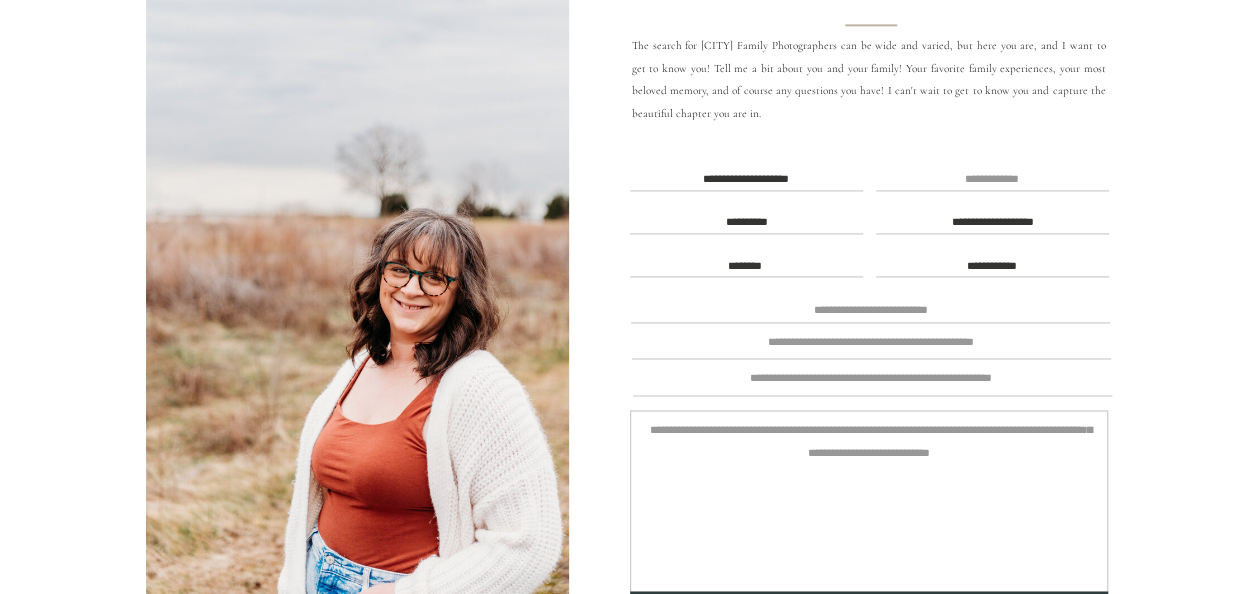 type on "**********" 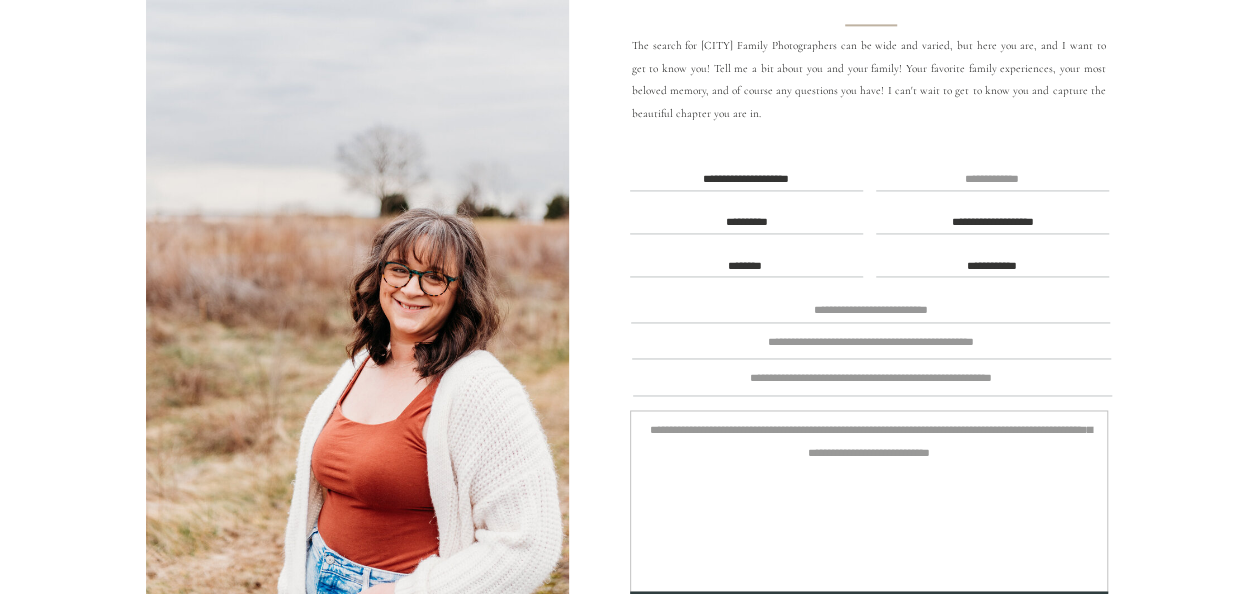 click at bounding box center [871, 308] 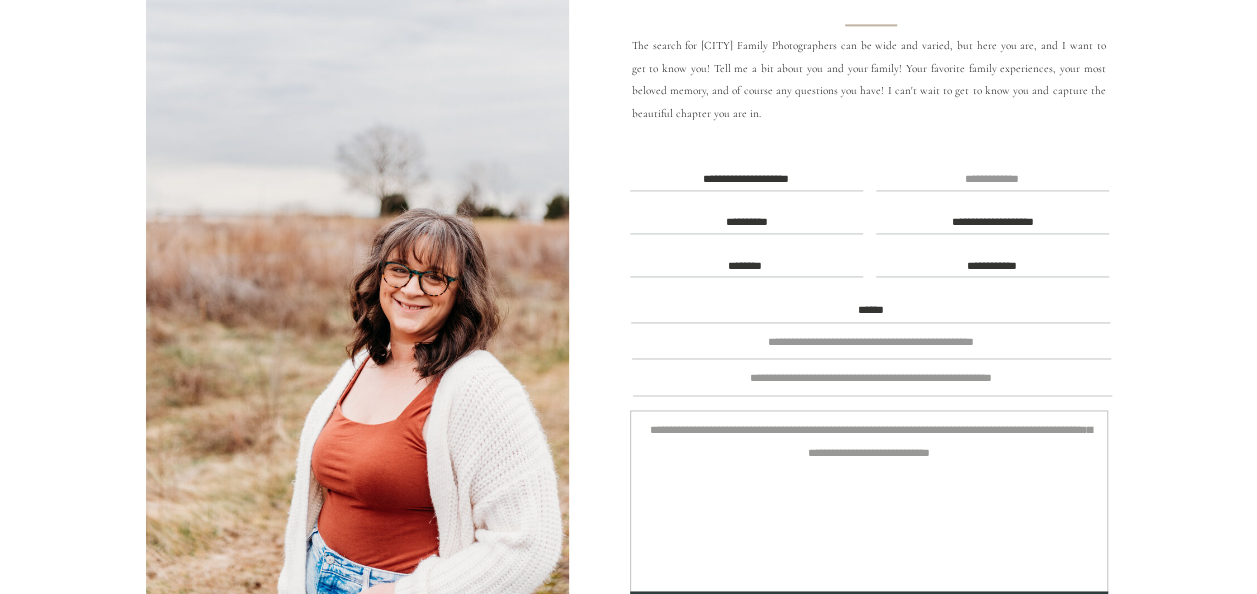 type on "******" 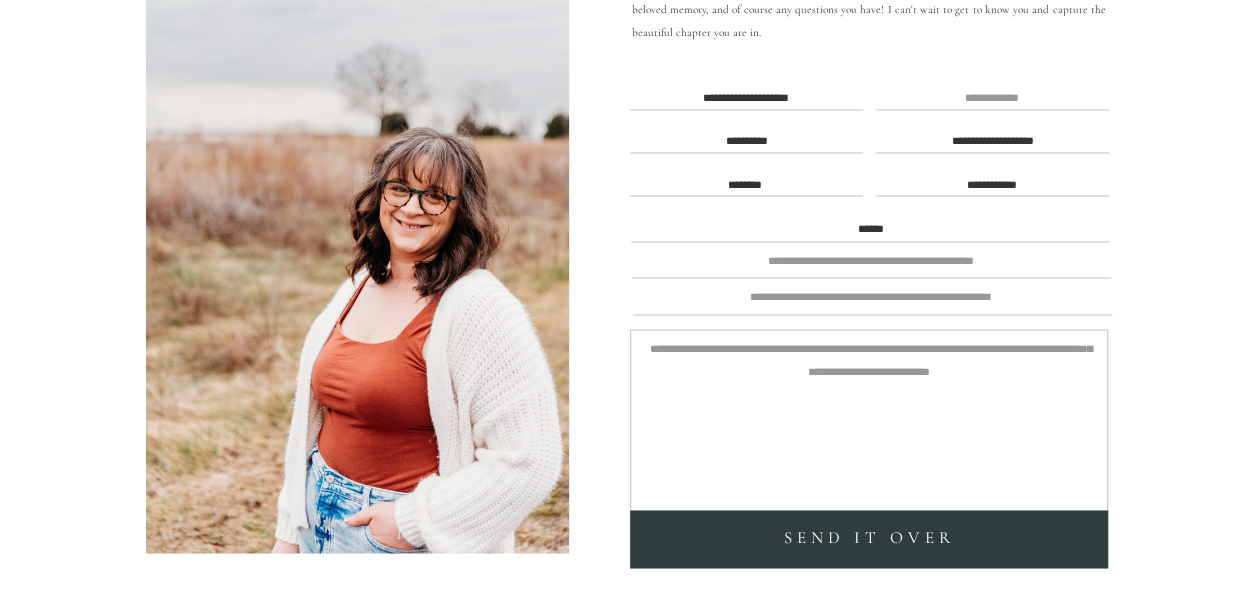 scroll, scrollTop: 5277, scrollLeft: 0, axis: vertical 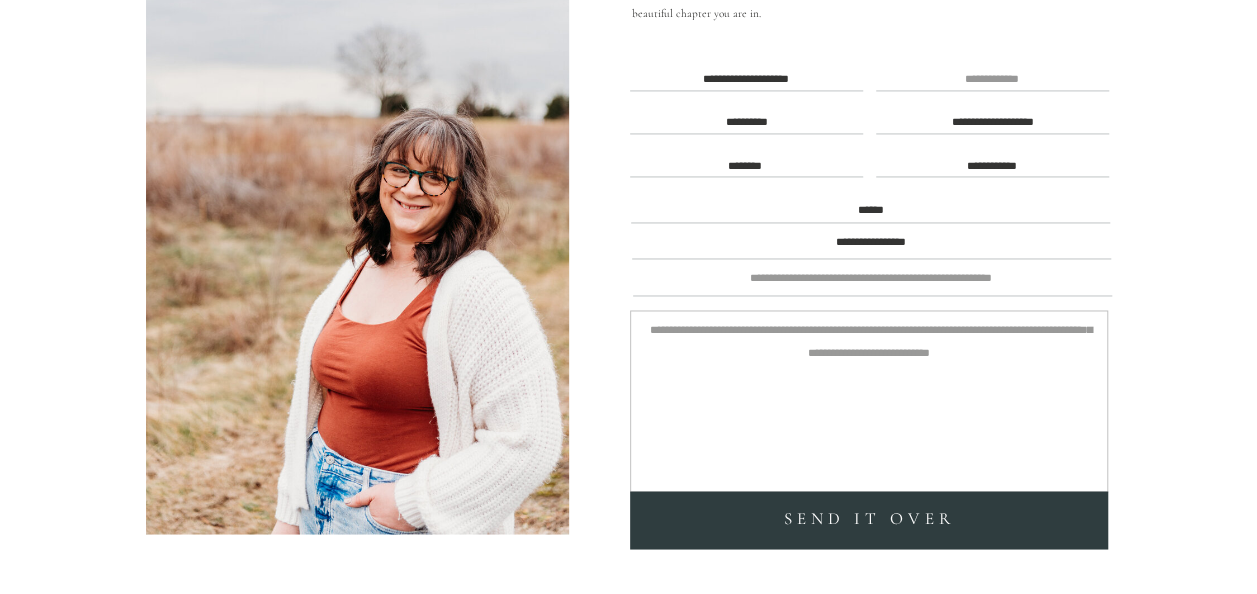 type on "**********" 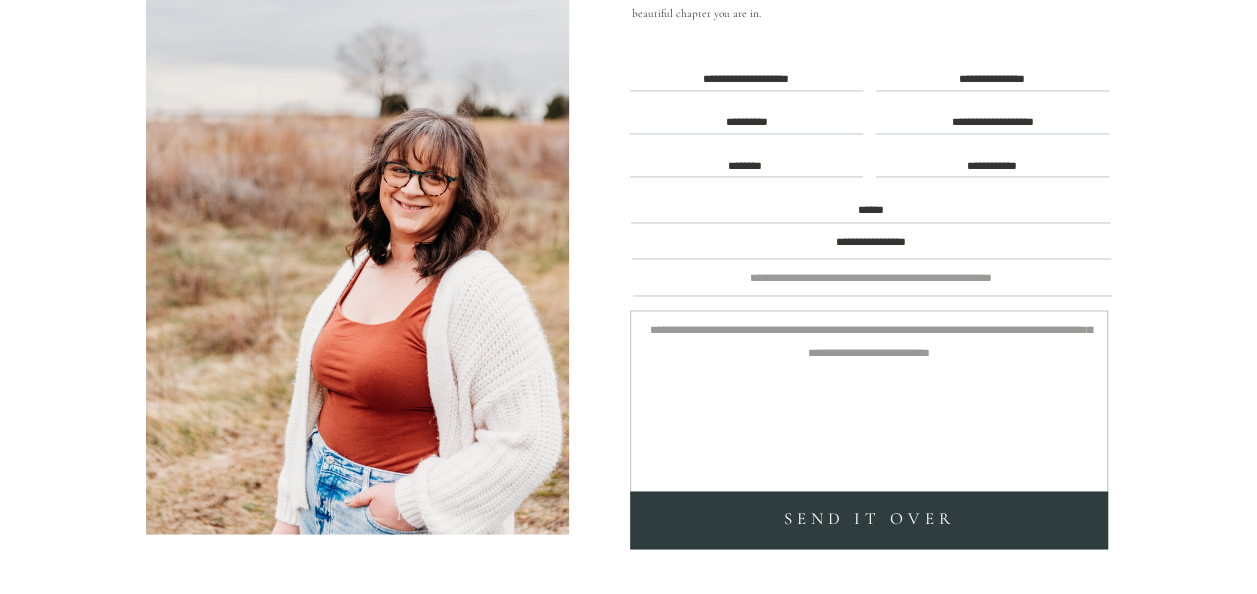type on "**********" 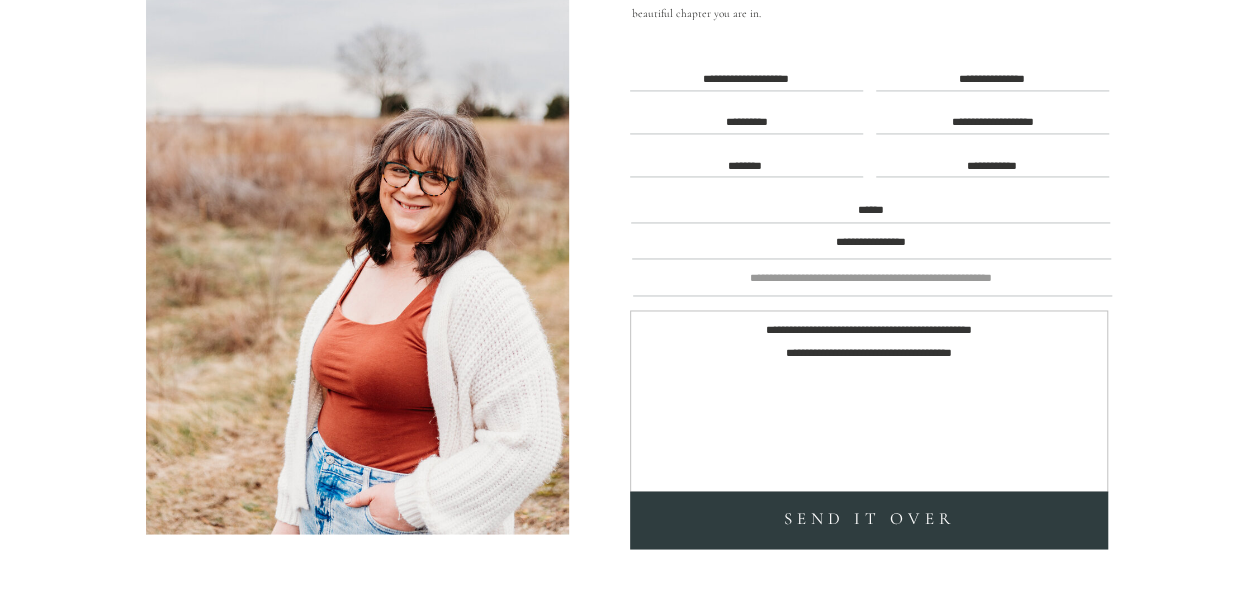 type on "**********" 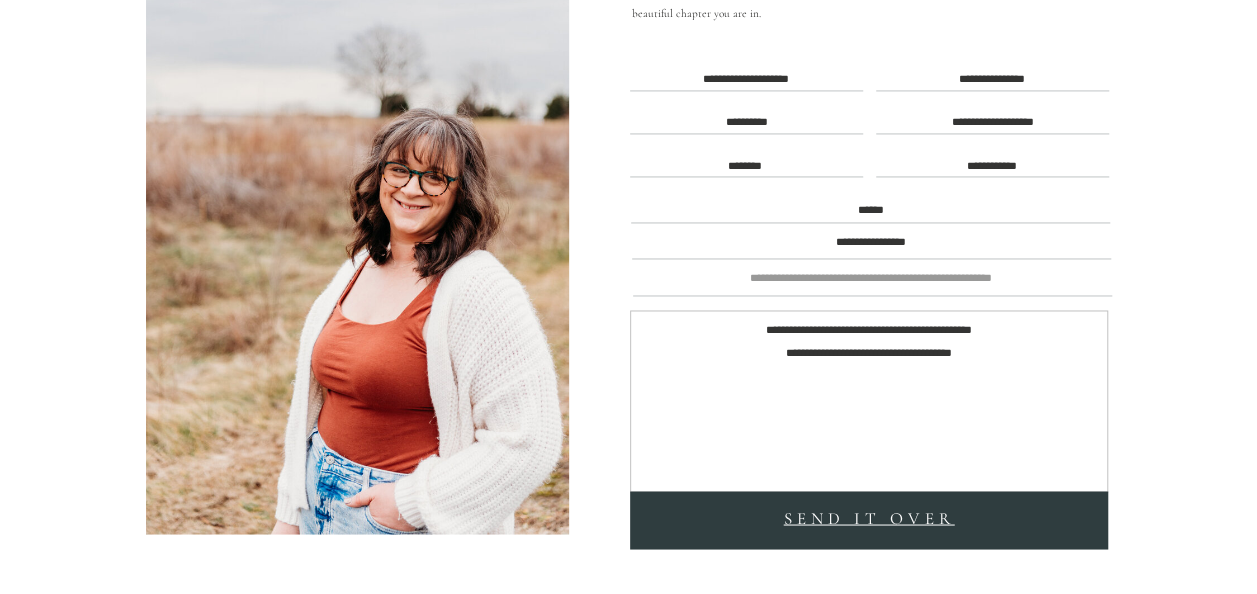 click on "SEND it over" at bounding box center [869, 520] 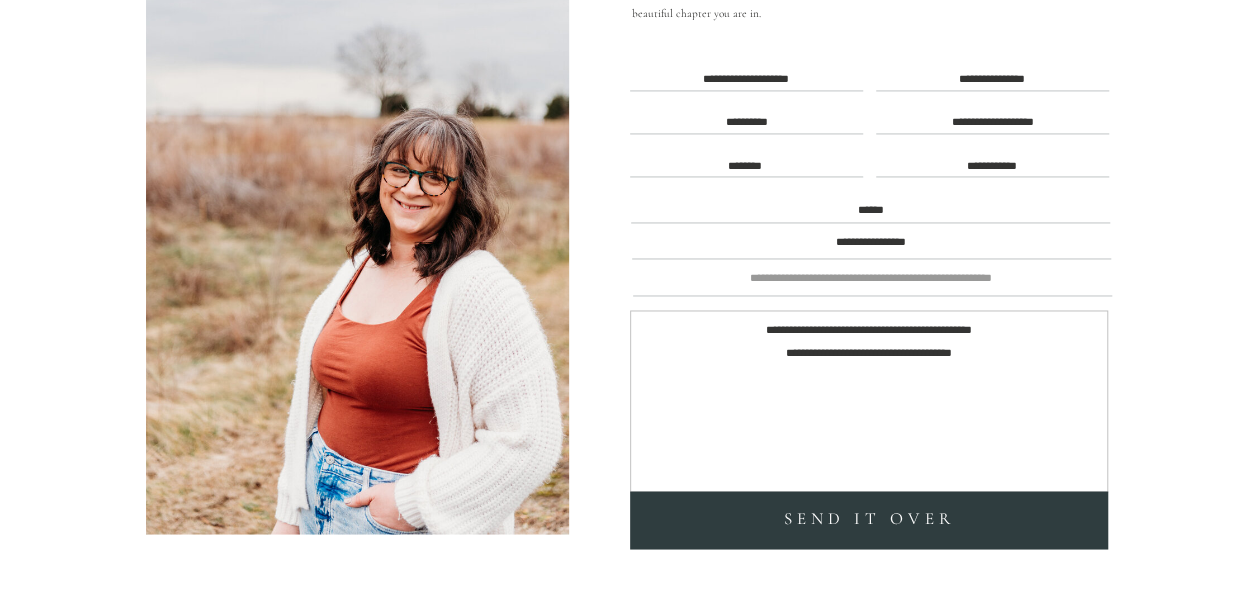 type 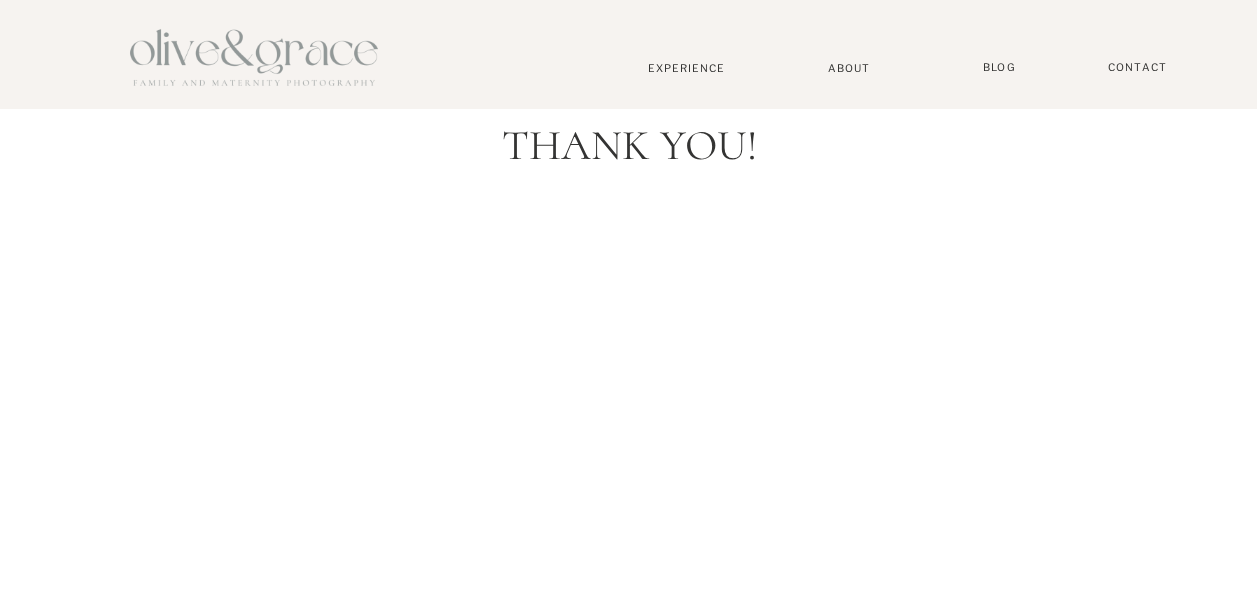 scroll, scrollTop: 0, scrollLeft: 0, axis: both 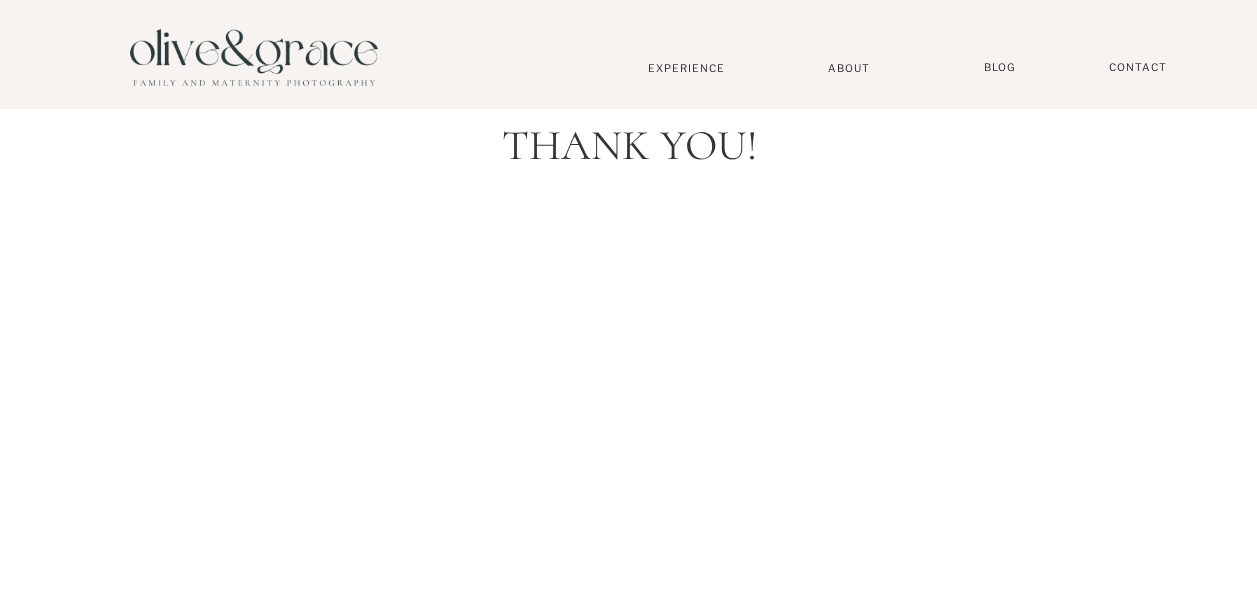 drag, startPoint x: 843, startPoint y: 69, endPoint x: 877, endPoint y: 84, distance: 37.161808 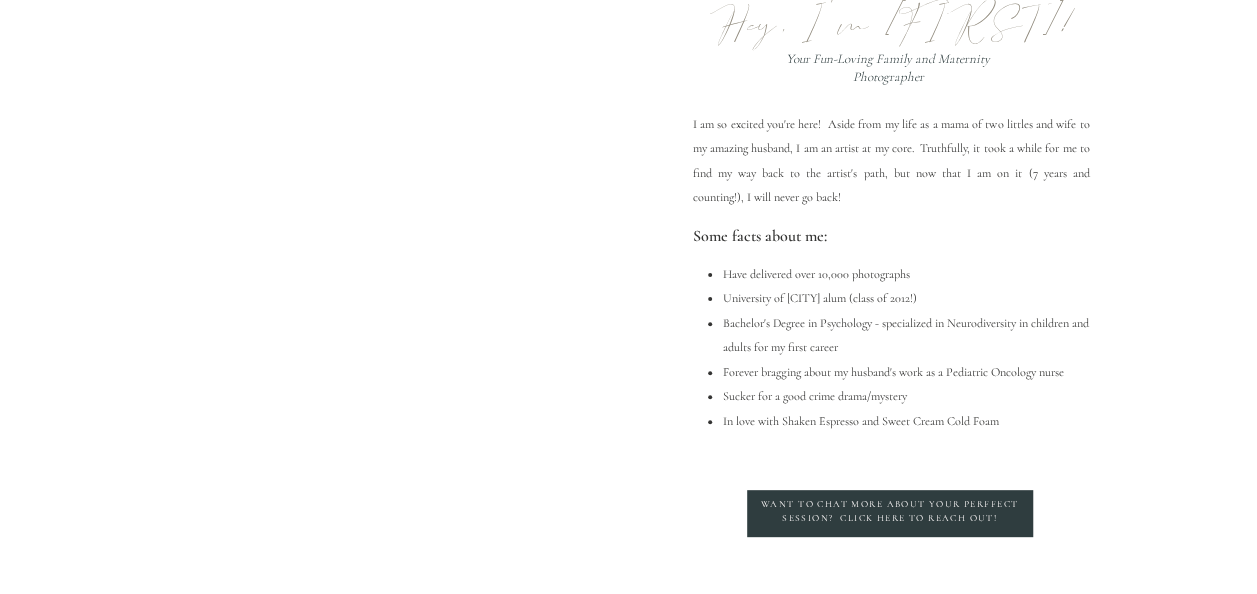 scroll, scrollTop: 200, scrollLeft: 0, axis: vertical 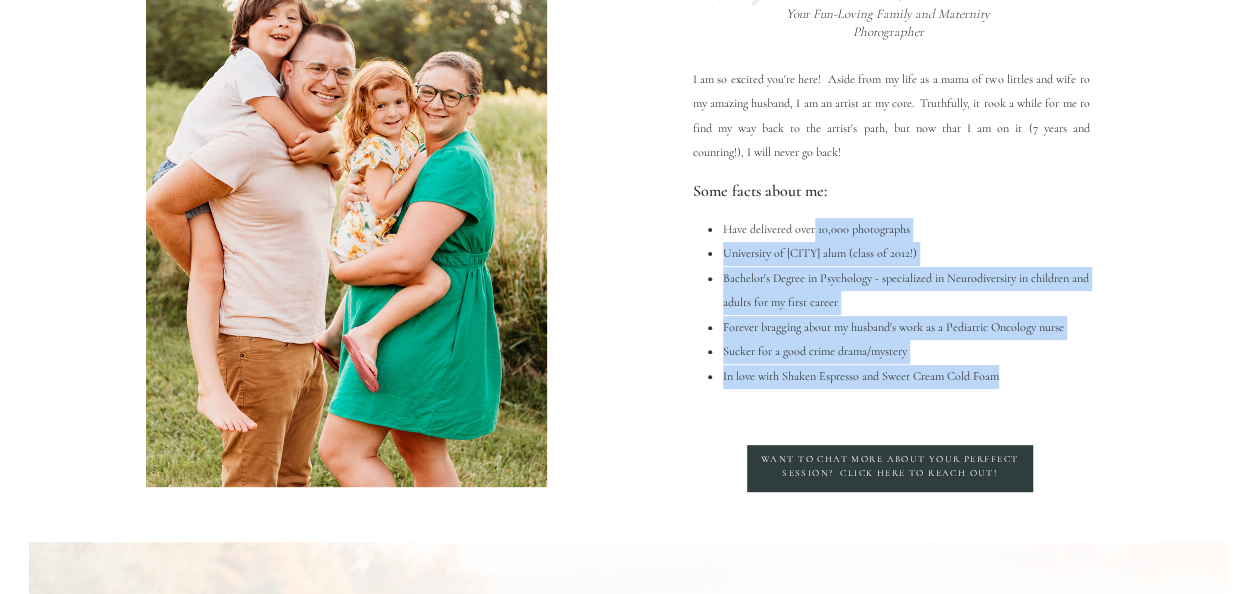 drag, startPoint x: 816, startPoint y: 232, endPoint x: 1058, endPoint y: 392, distance: 290.11032 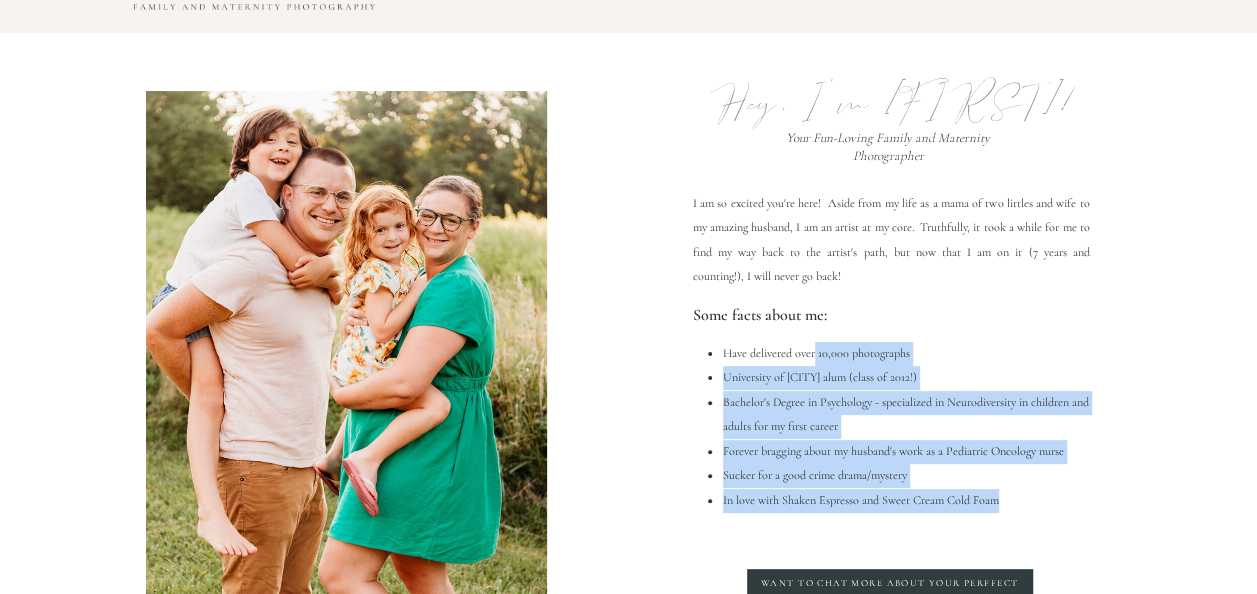 scroll, scrollTop: 0, scrollLeft: 0, axis: both 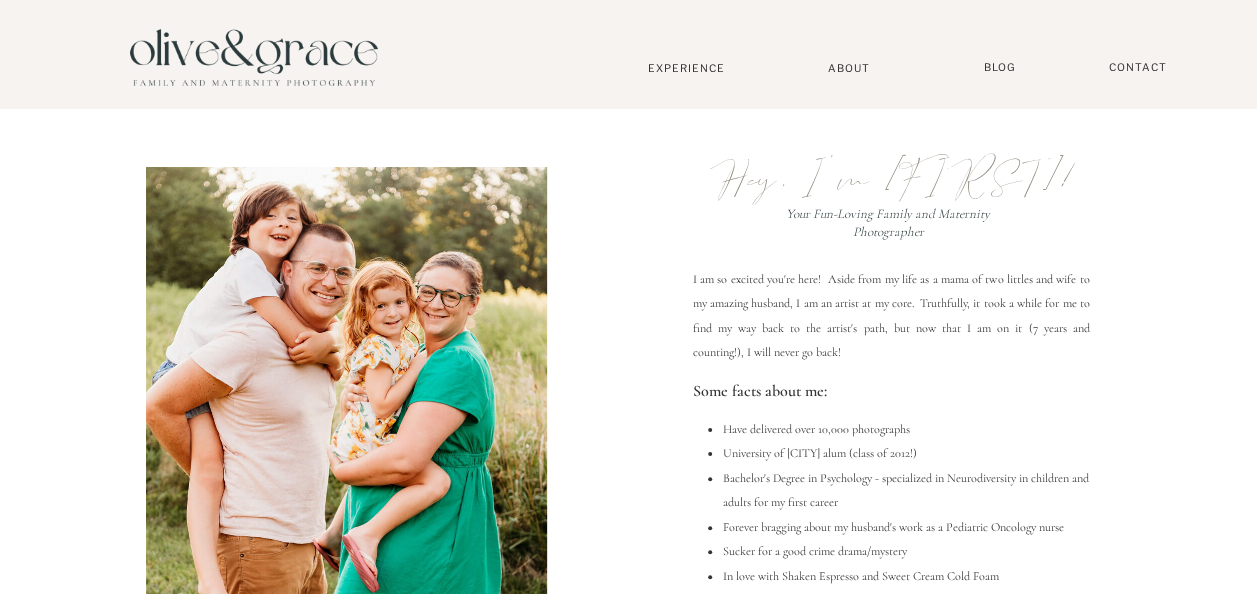 drag, startPoint x: 1156, startPoint y: 297, endPoint x: 1208, endPoint y: 256, distance: 66.21933 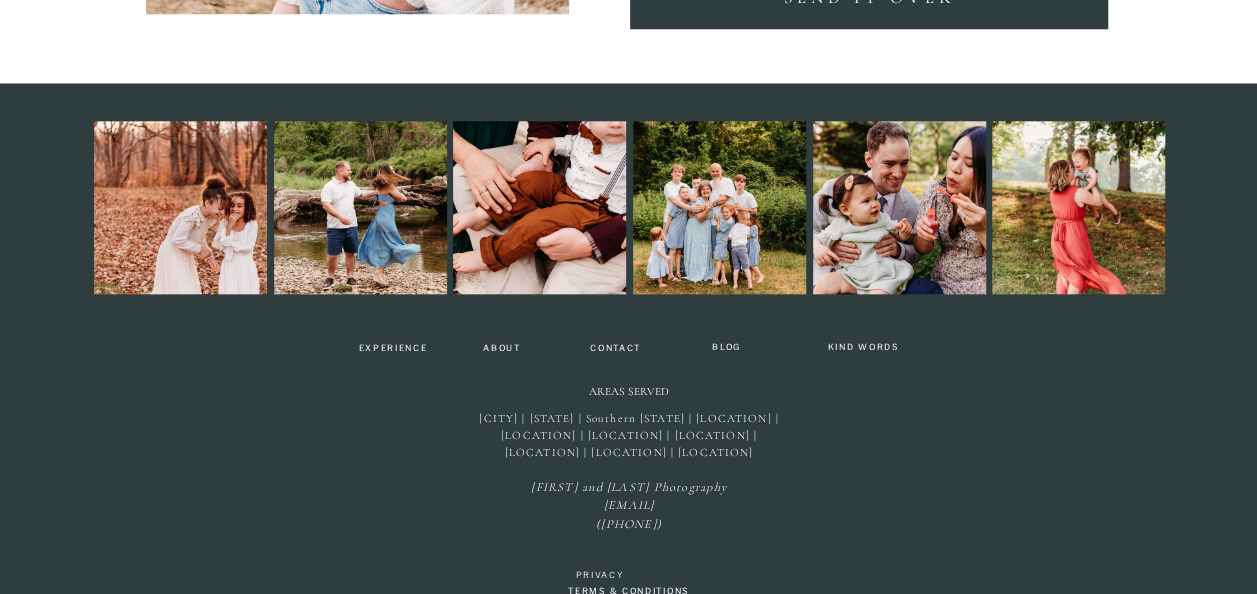 scroll, scrollTop: 4826, scrollLeft: 0, axis: vertical 